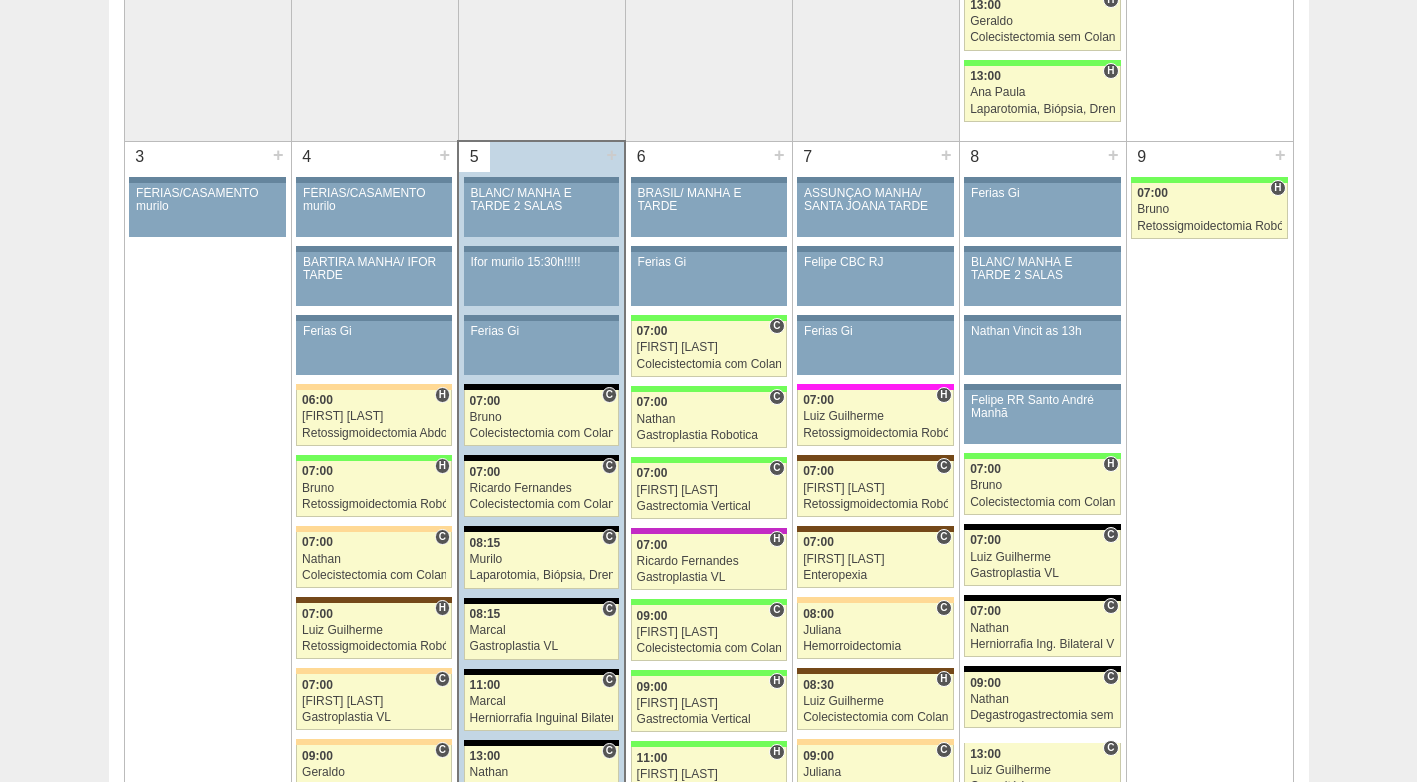 scroll, scrollTop: 1300, scrollLeft: 0, axis: vertical 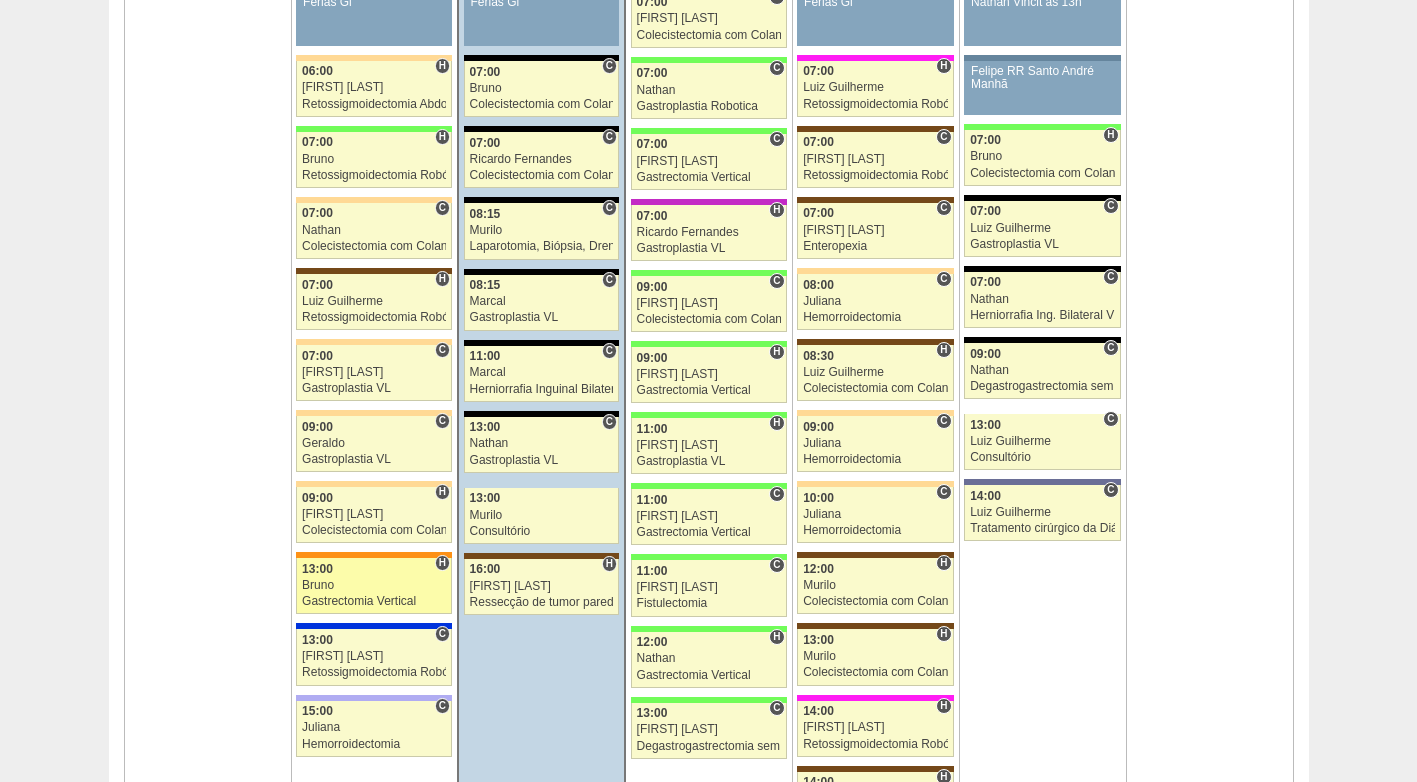 click on "87909
[FIRST]
[INITIAL]
[TIME]
[FIRST]
Gastrectomia Vertical
Hospital São Luiz - SCS
RR Médicos - São Caetano
[FIRST] [LAST] [LAST]
Sul América
Eletiva" at bounding box center (374, 586) 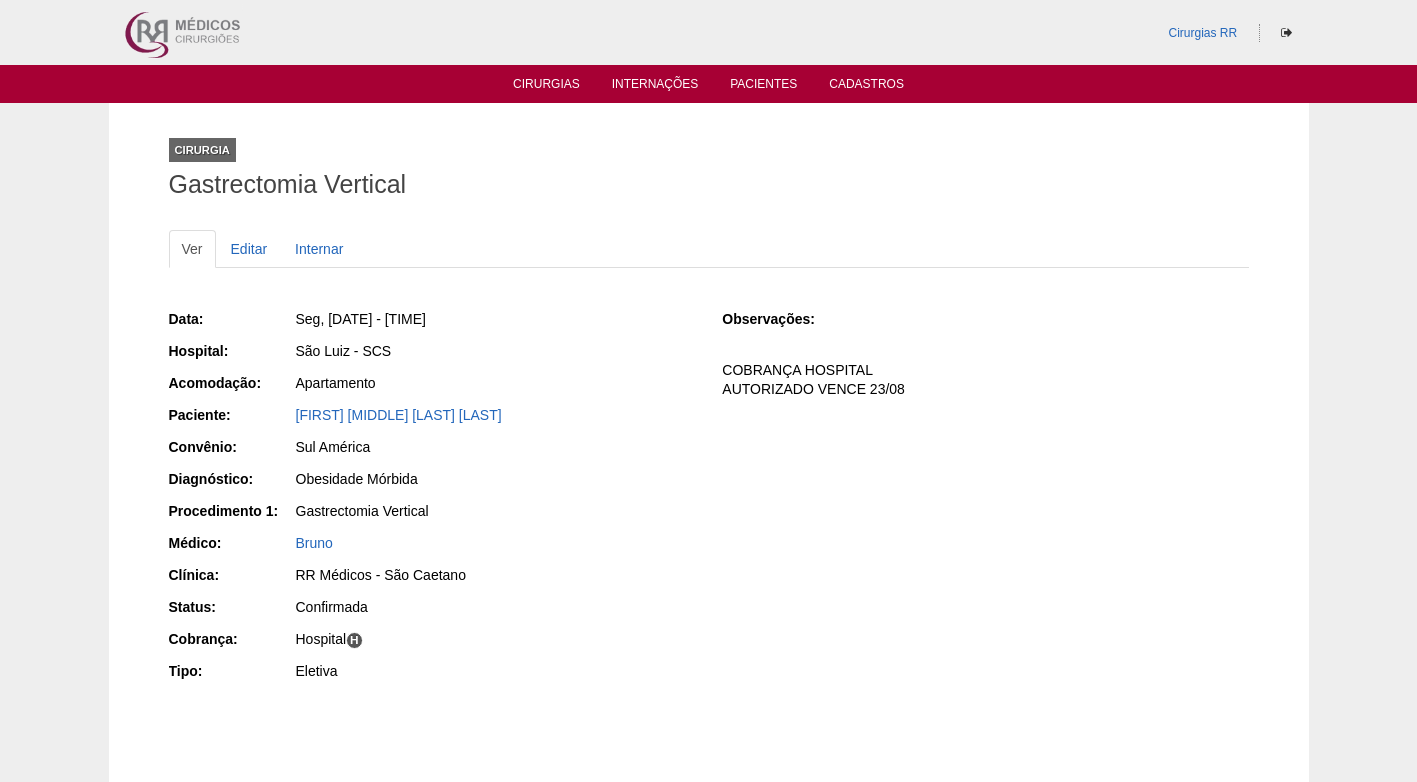 scroll, scrollTop: 0, scrollLeft: 0, axis: both 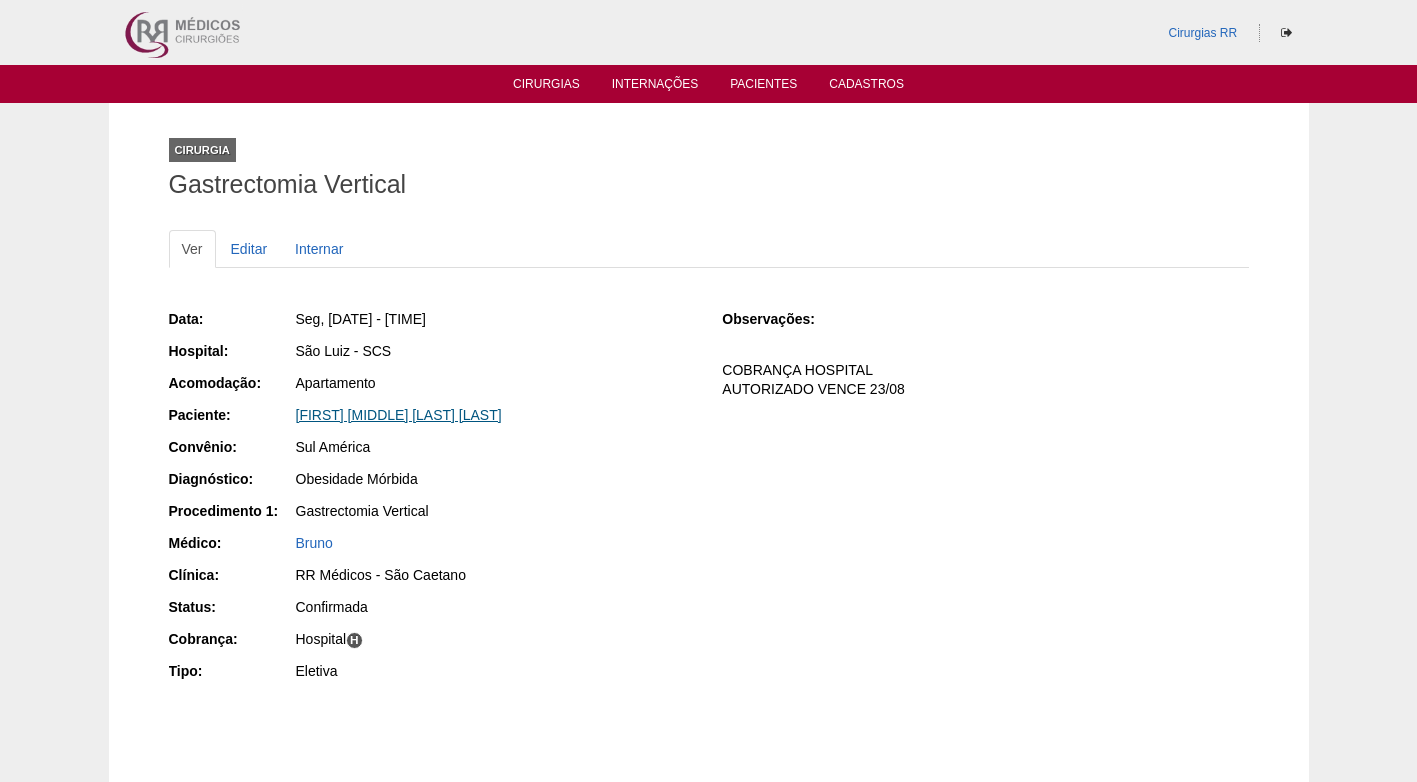 click on "[FIRST] [MIDDLE] [LAST] [LAST]" at bounding box center (399, 415) 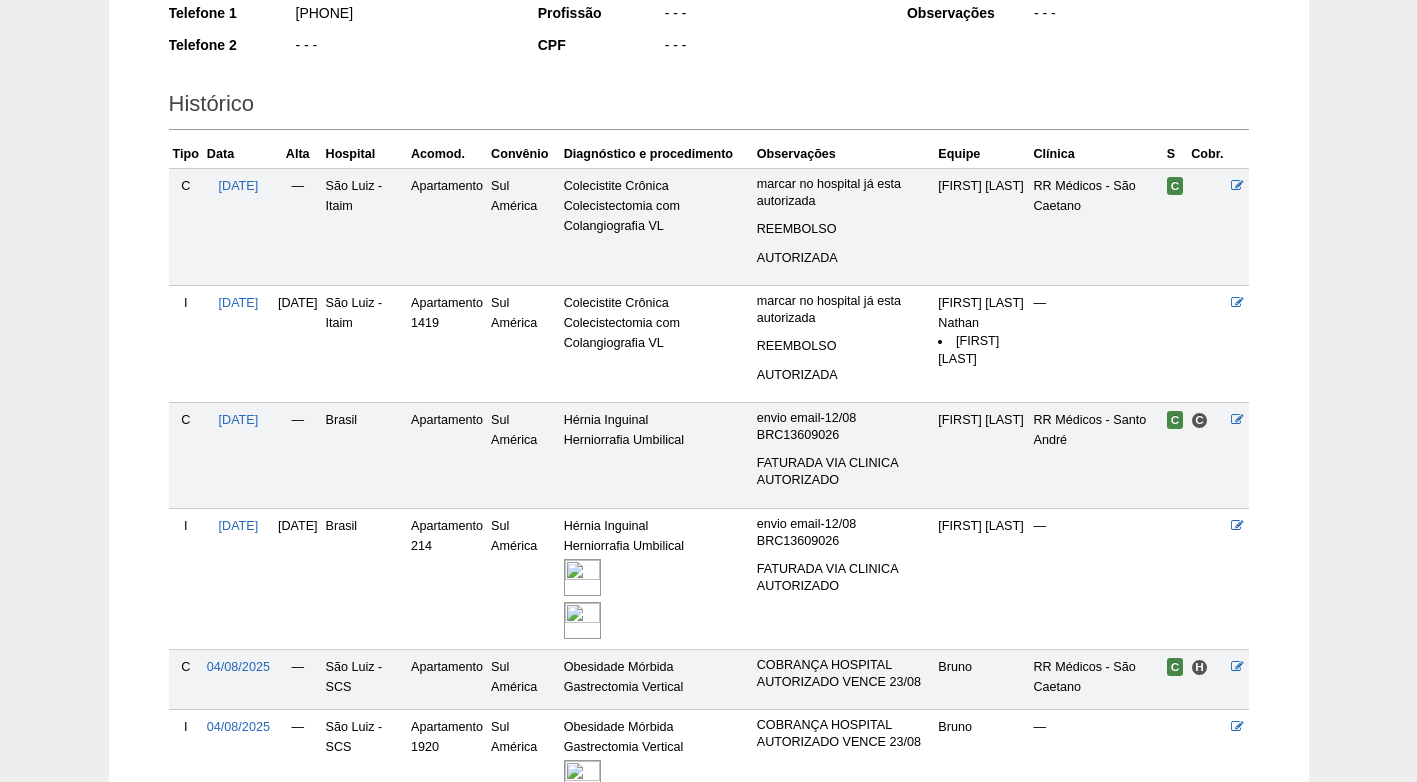 scroll, scrollTop: 487, scrollLeft: 0, axis: vertical 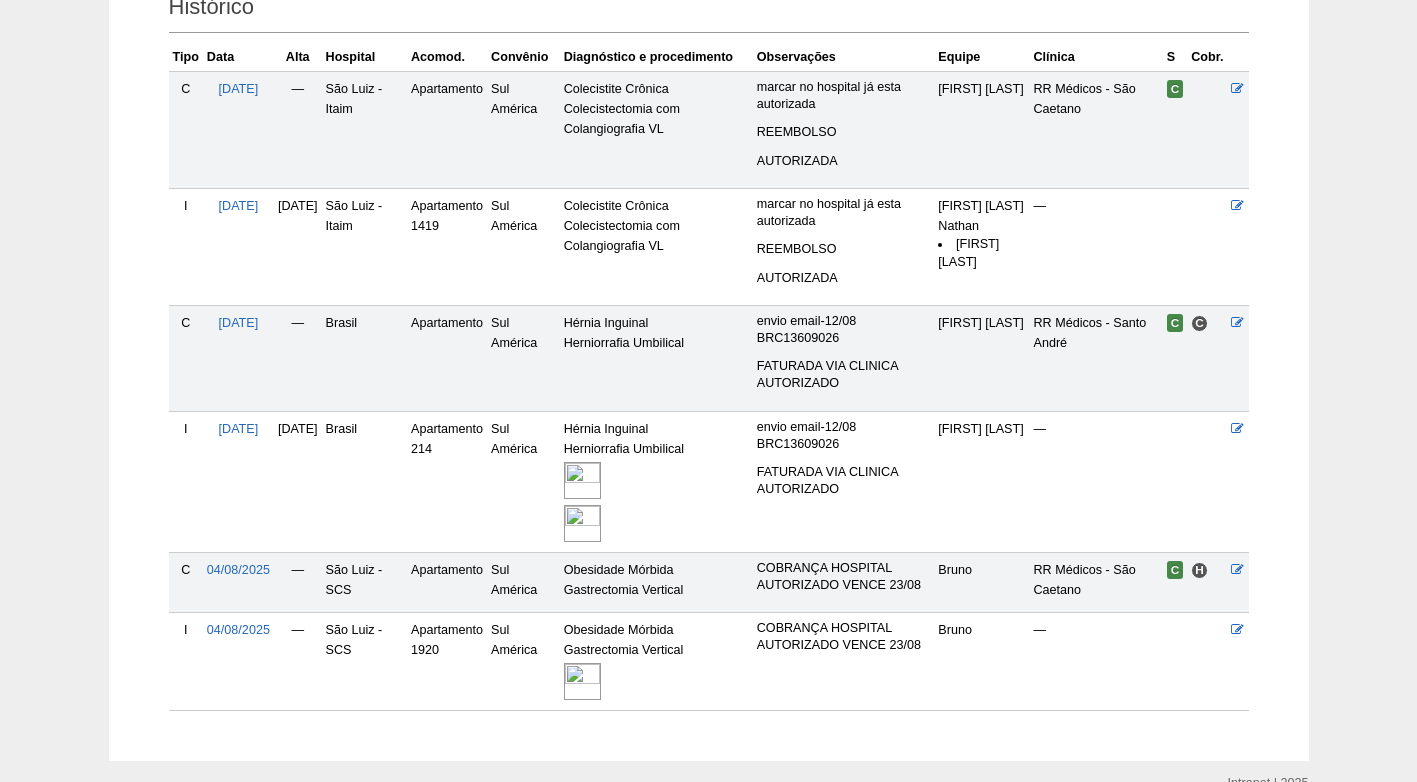 click at bounding box center [582, 681] 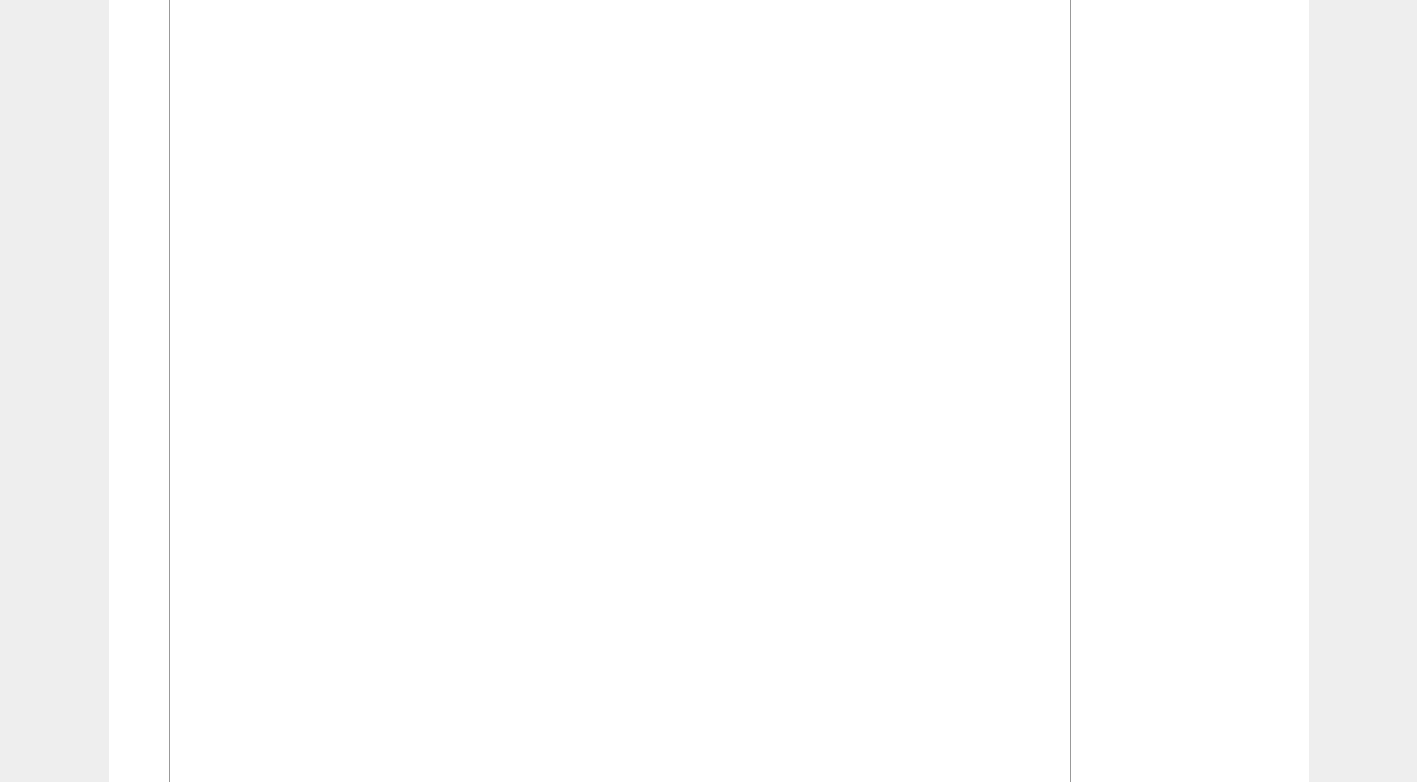 scroll, scrollTop: 1100, scrollLeft: 0, axis: vertical 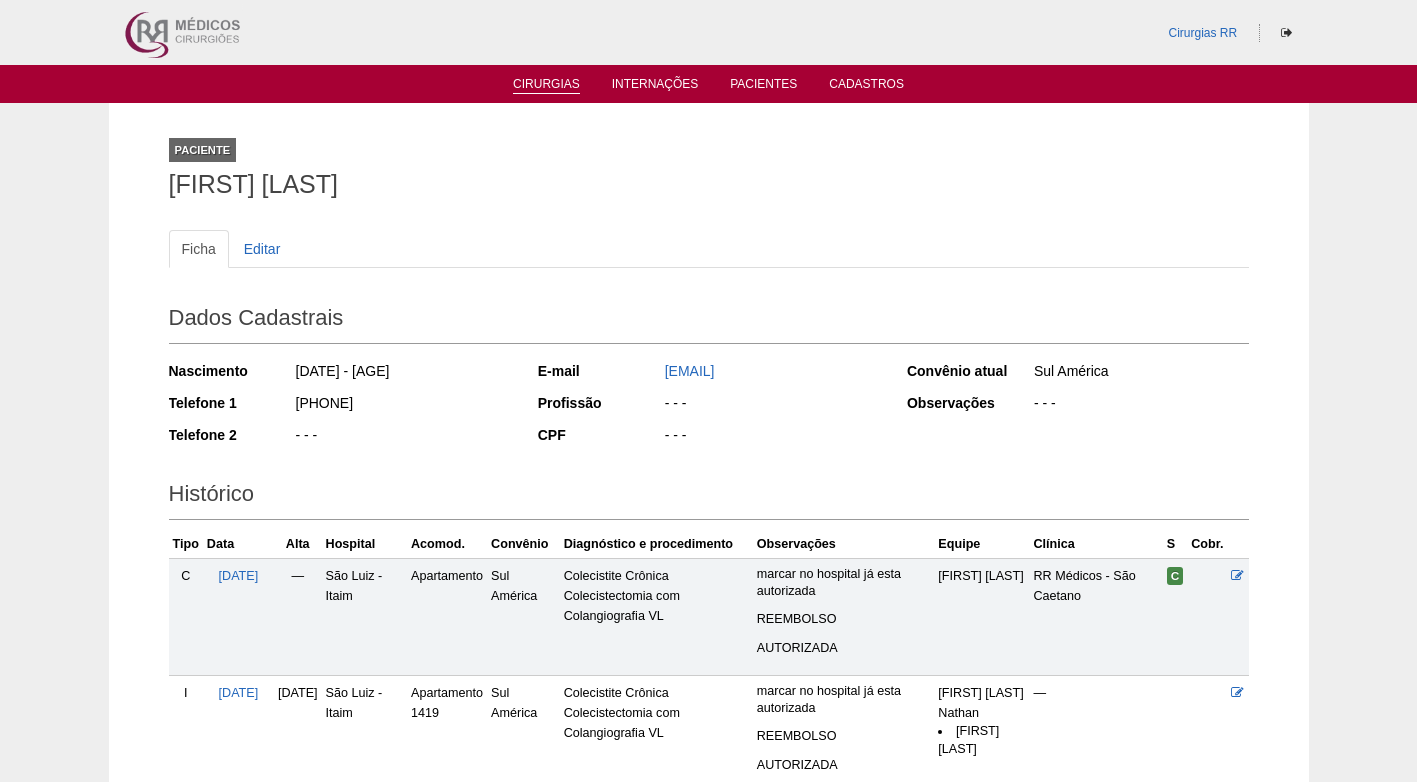 click on "Cirurgias" at bounding box center [546, 85] 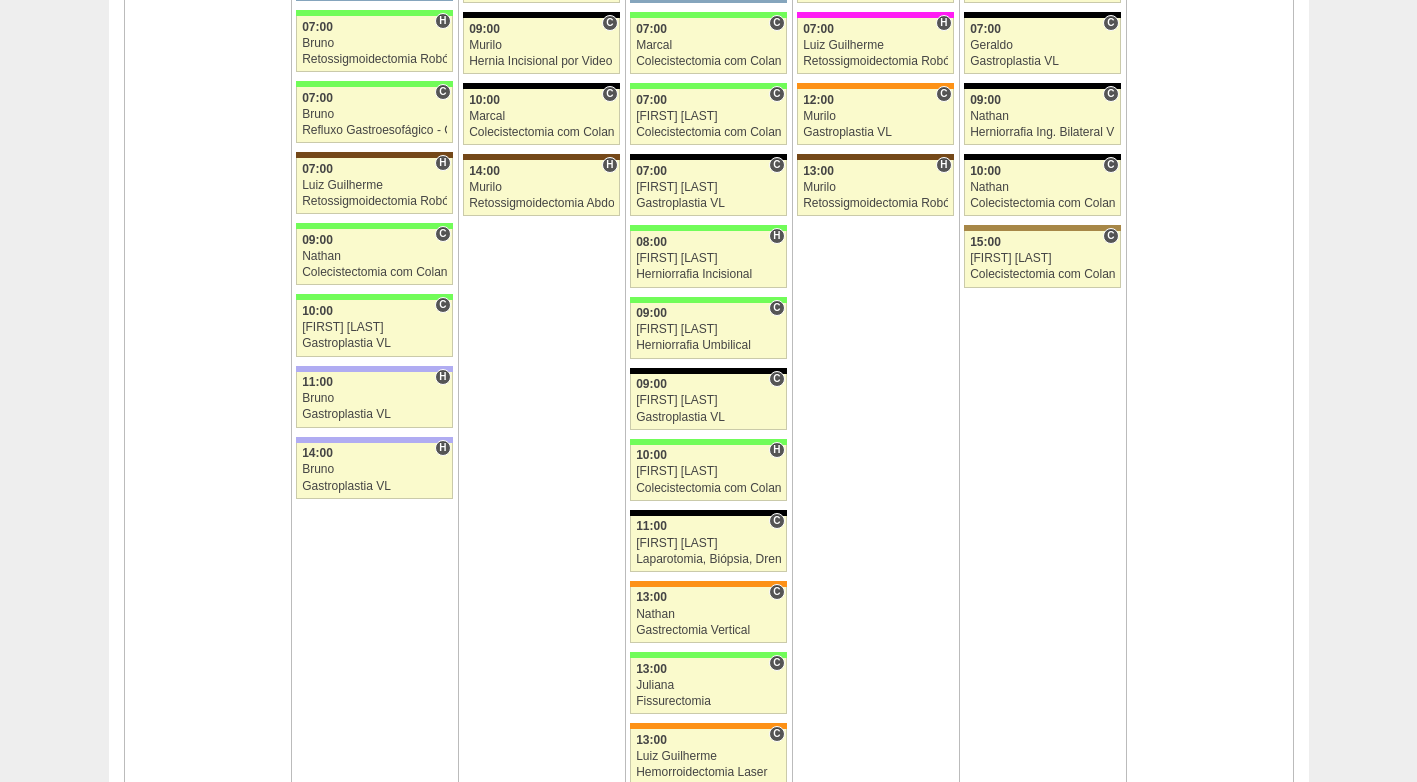 scroll, scrollTop: 3500, scrollLeft: 0, axis: vertical 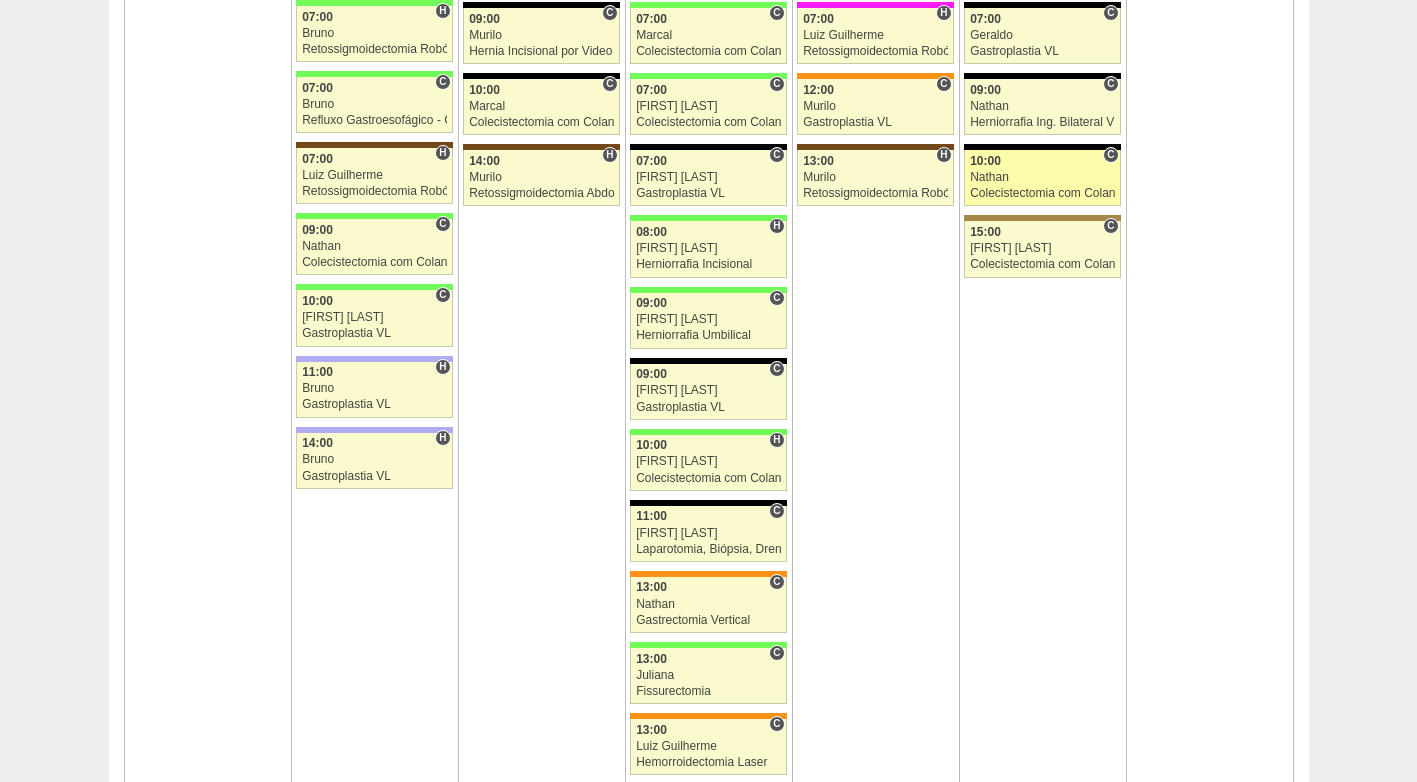 click on "Colecistectomia com Colangiografia VL" at bounding box center [1042, 193] 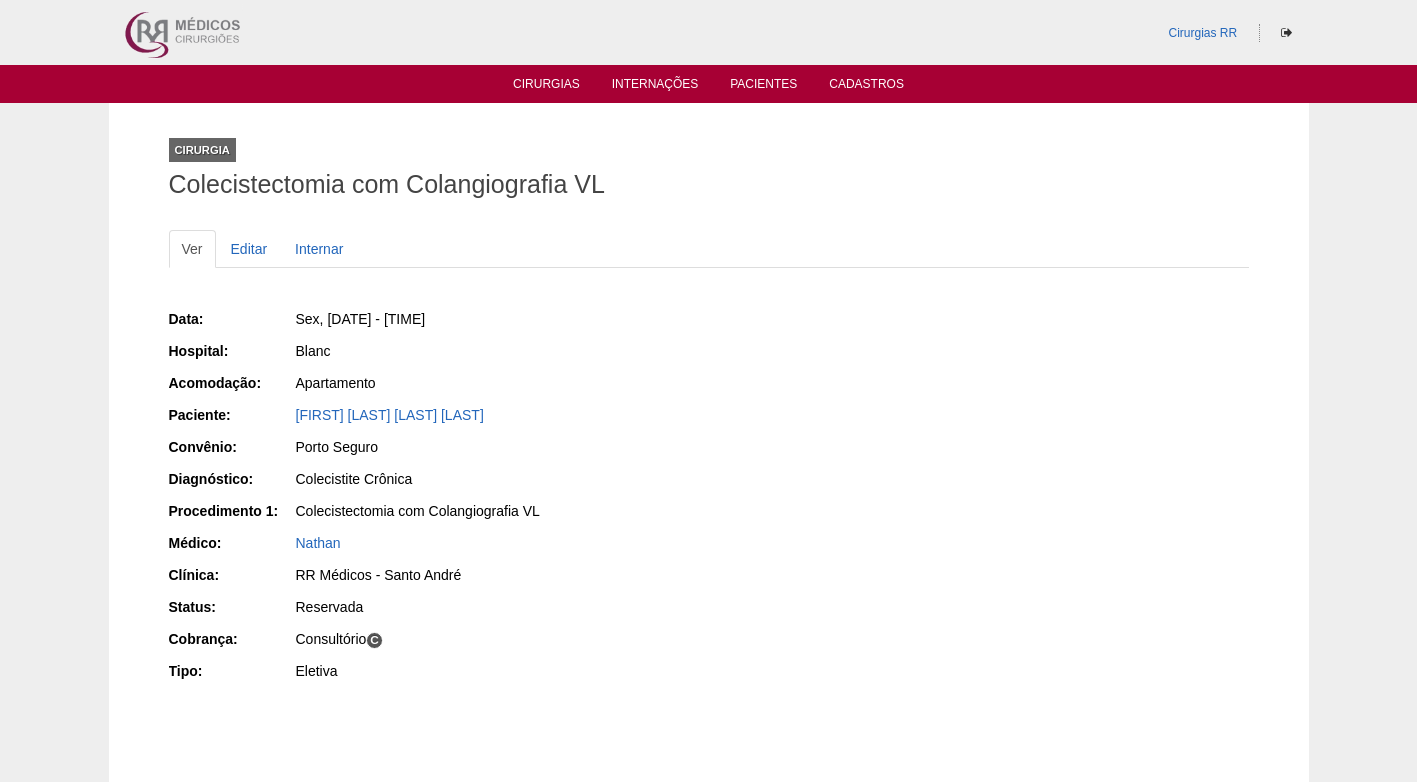 scroll, scrollTop: 0, scrollLeft: 0, axis: both 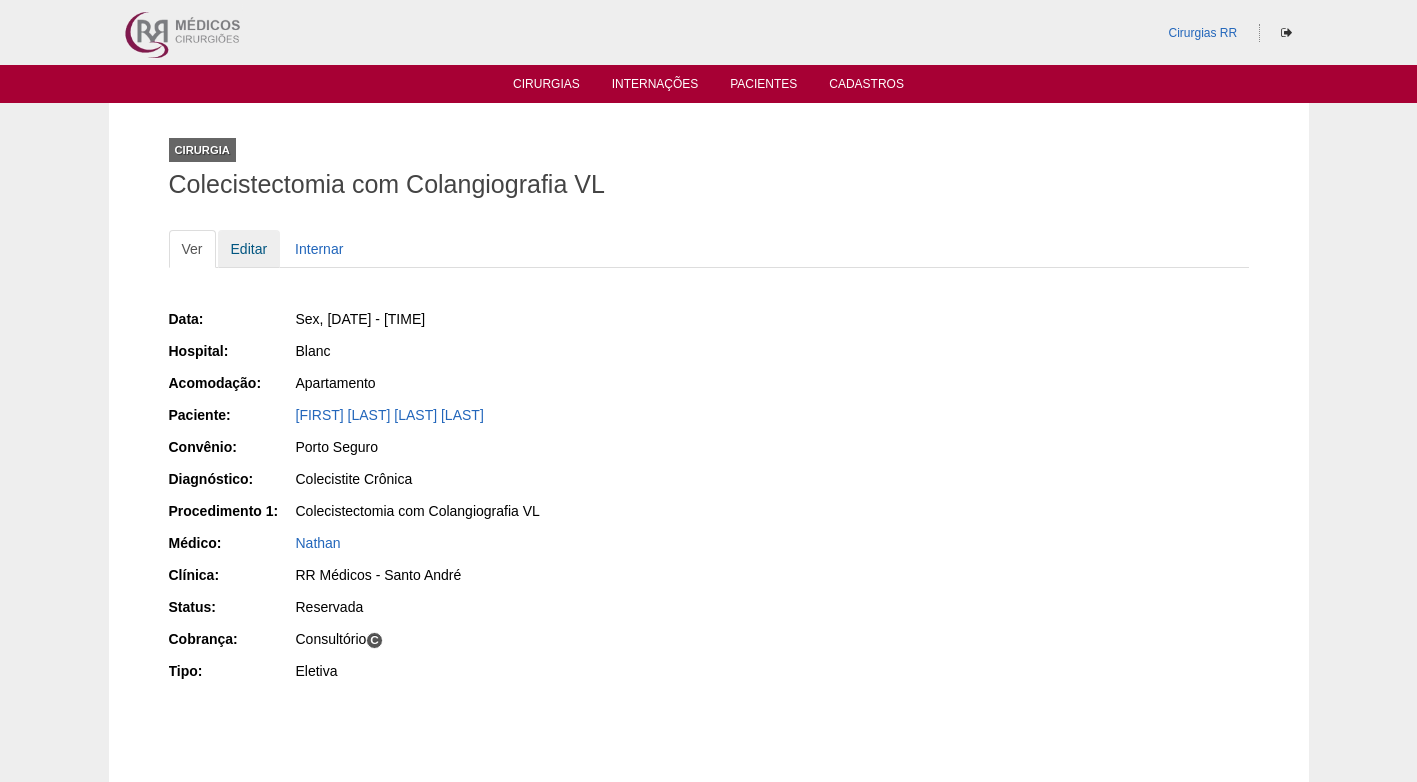 click on "Editar" at bounding box center (249, 249) 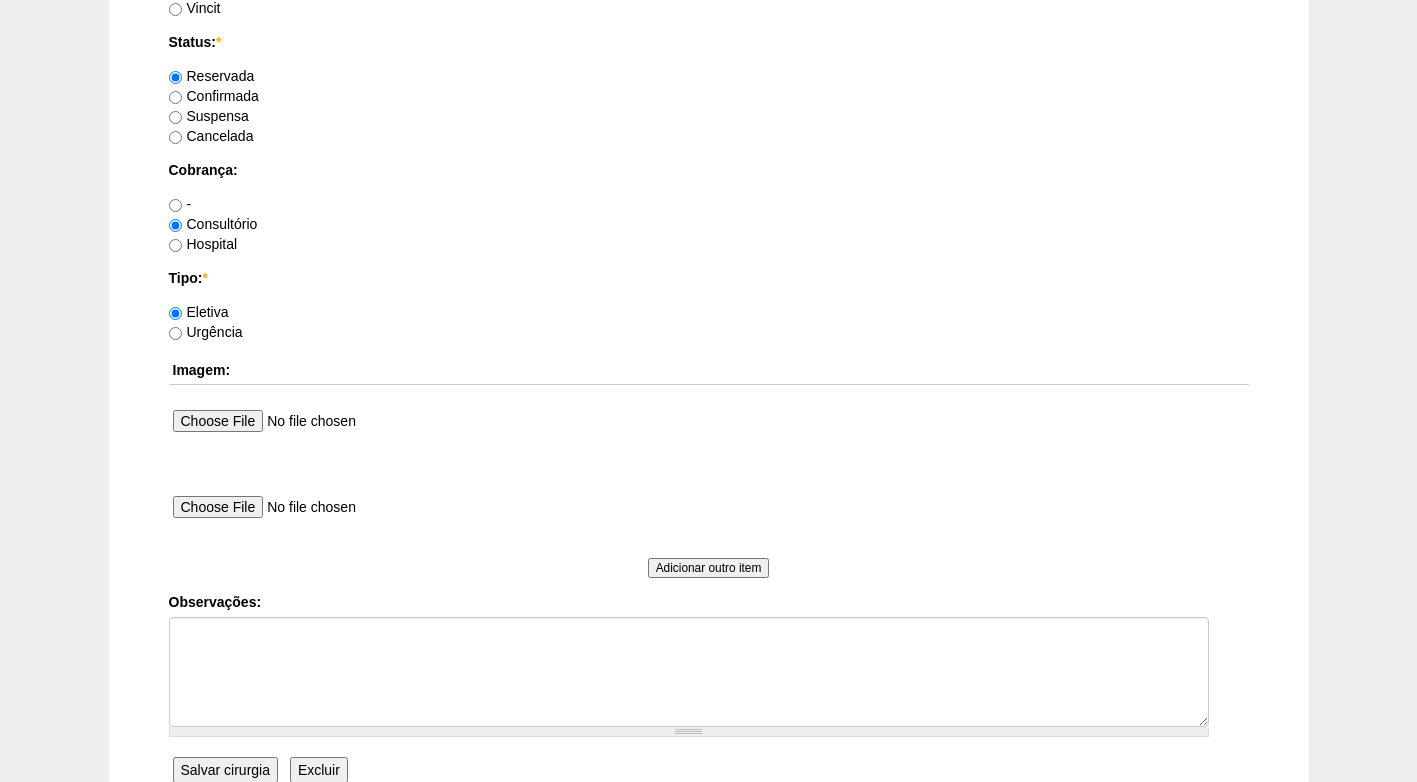 scroll, scrollTop: 1595, scrollLeft: 0, axis: vertical 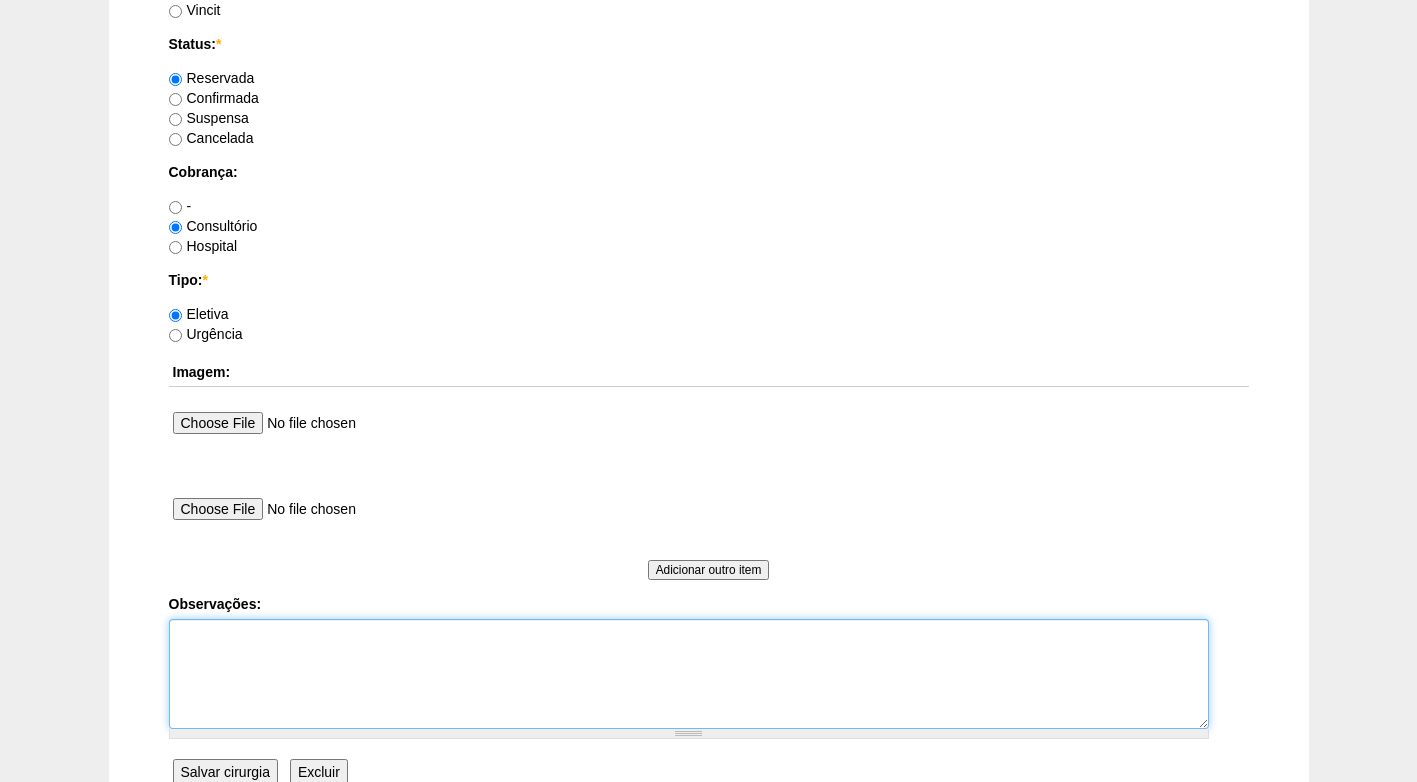 click on "Observações:" at bounding box center [689, 674] 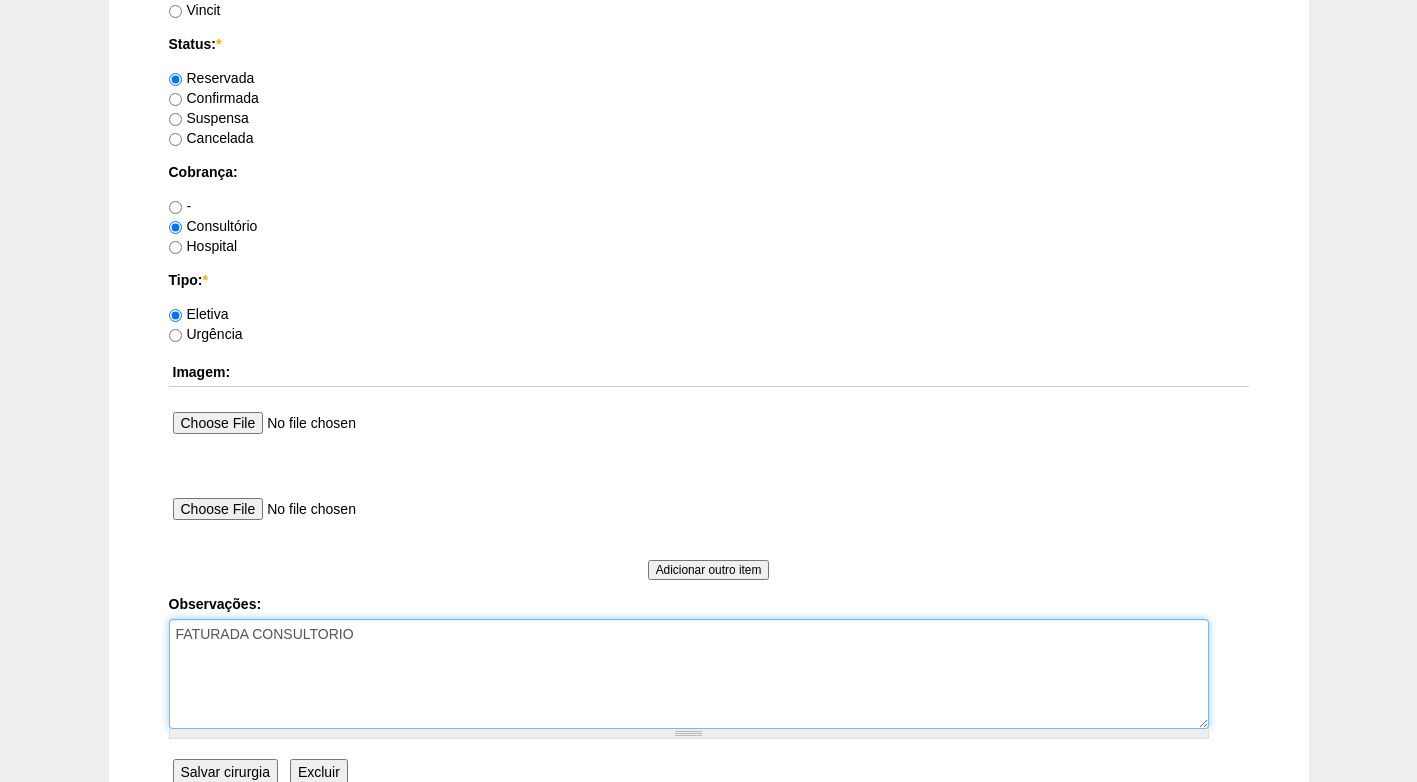 type on "FATURADA CONSULTORIO" 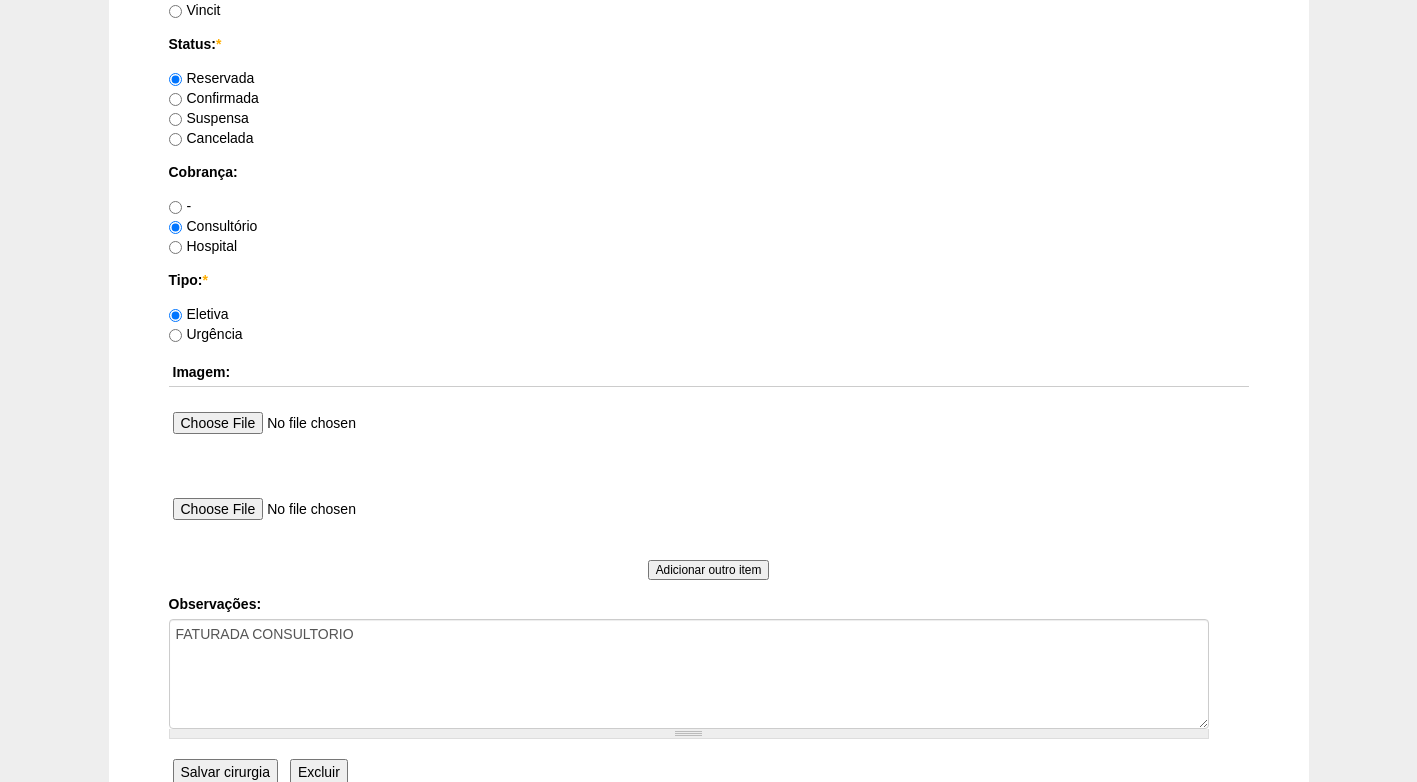 click on "Confirmada" at bounding box center [214, 98] 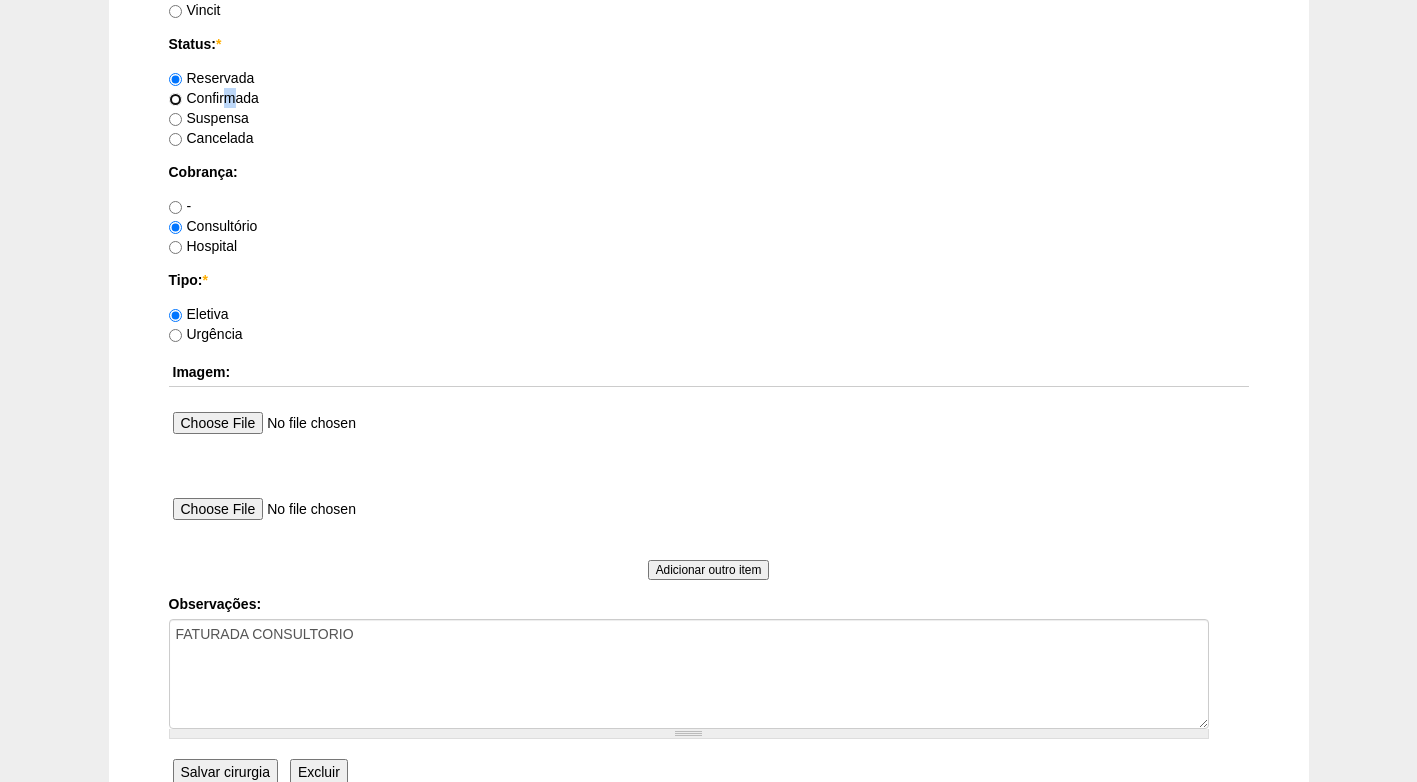 click on "Confirmada" at bounding box center [175, 99] 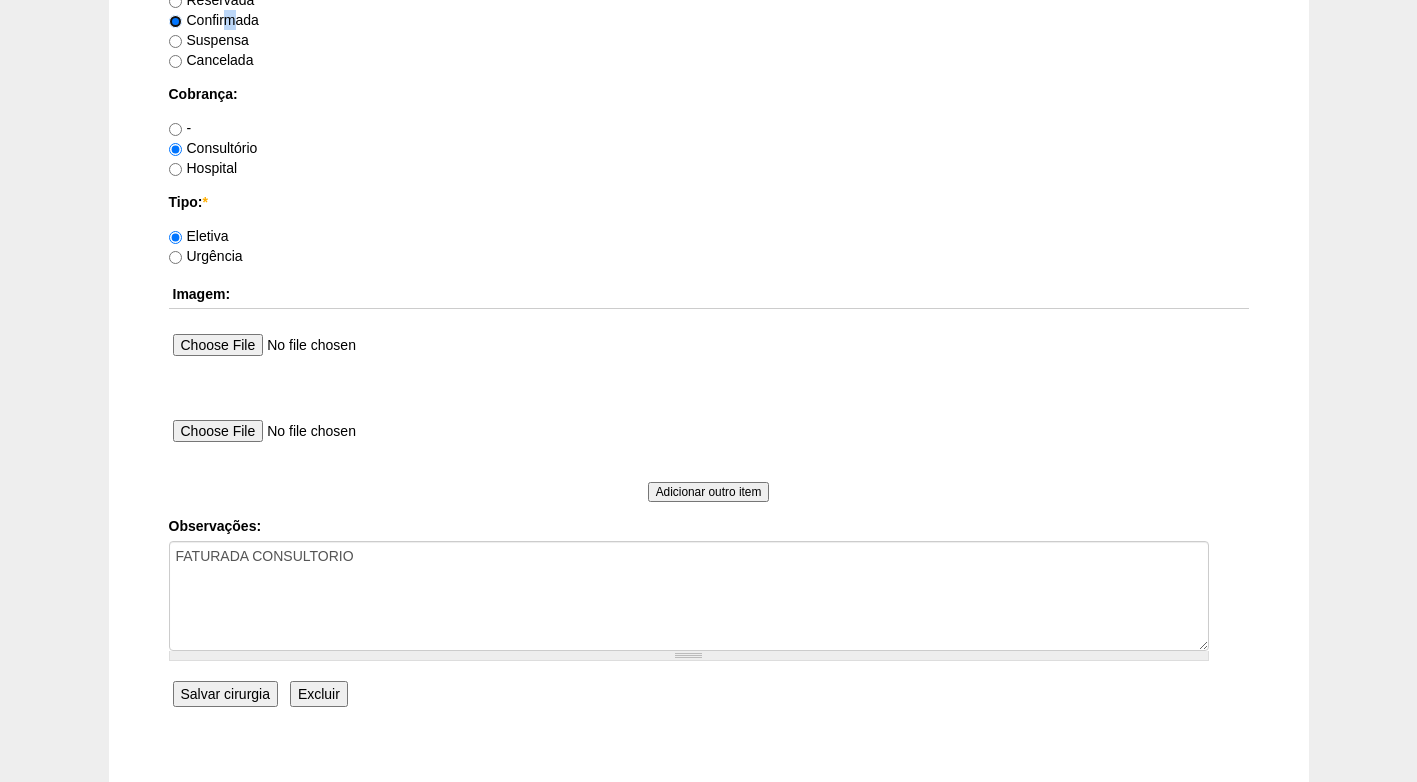 scroll, scrollTop: 1695, scrollLeft: 0, axis: vertical 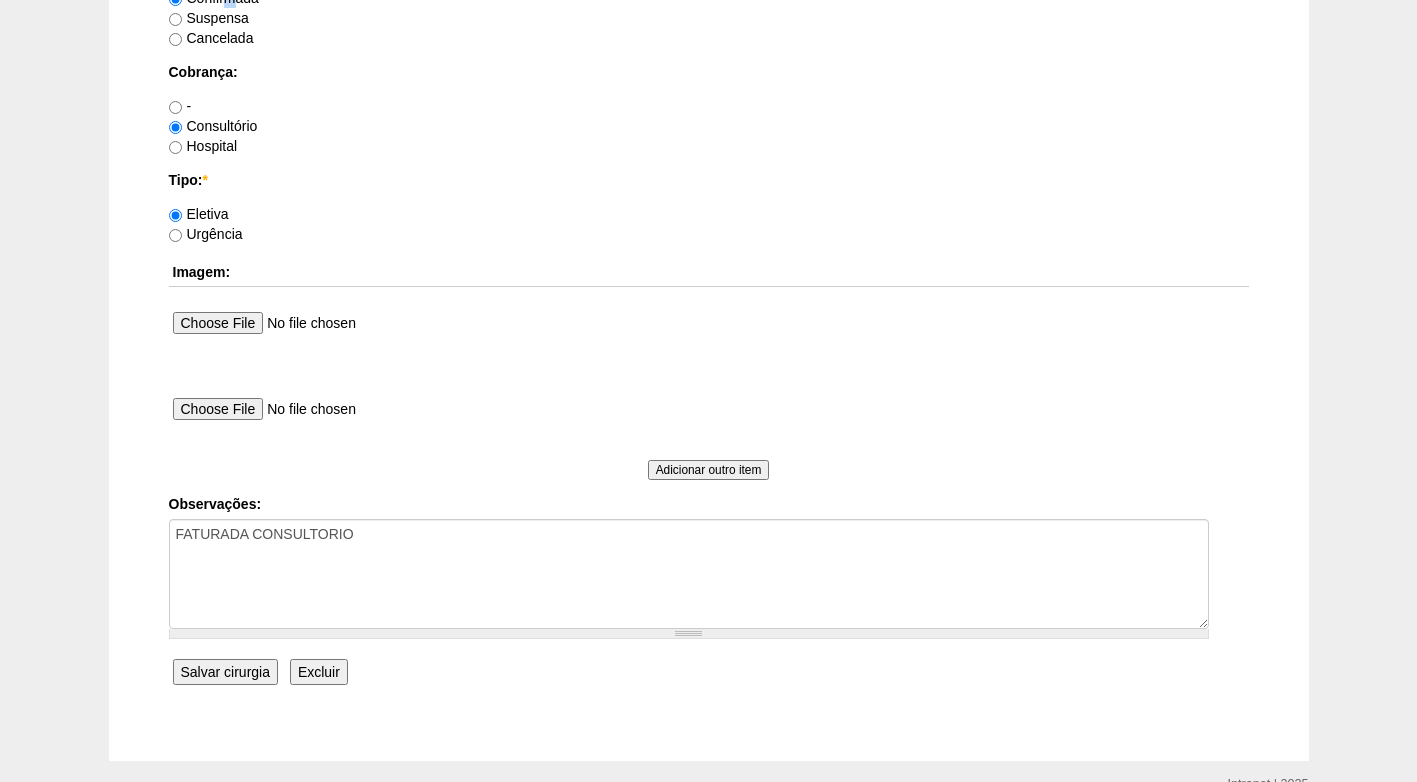 click on "Salvar cirurgia" at bounding box center (225, 672) 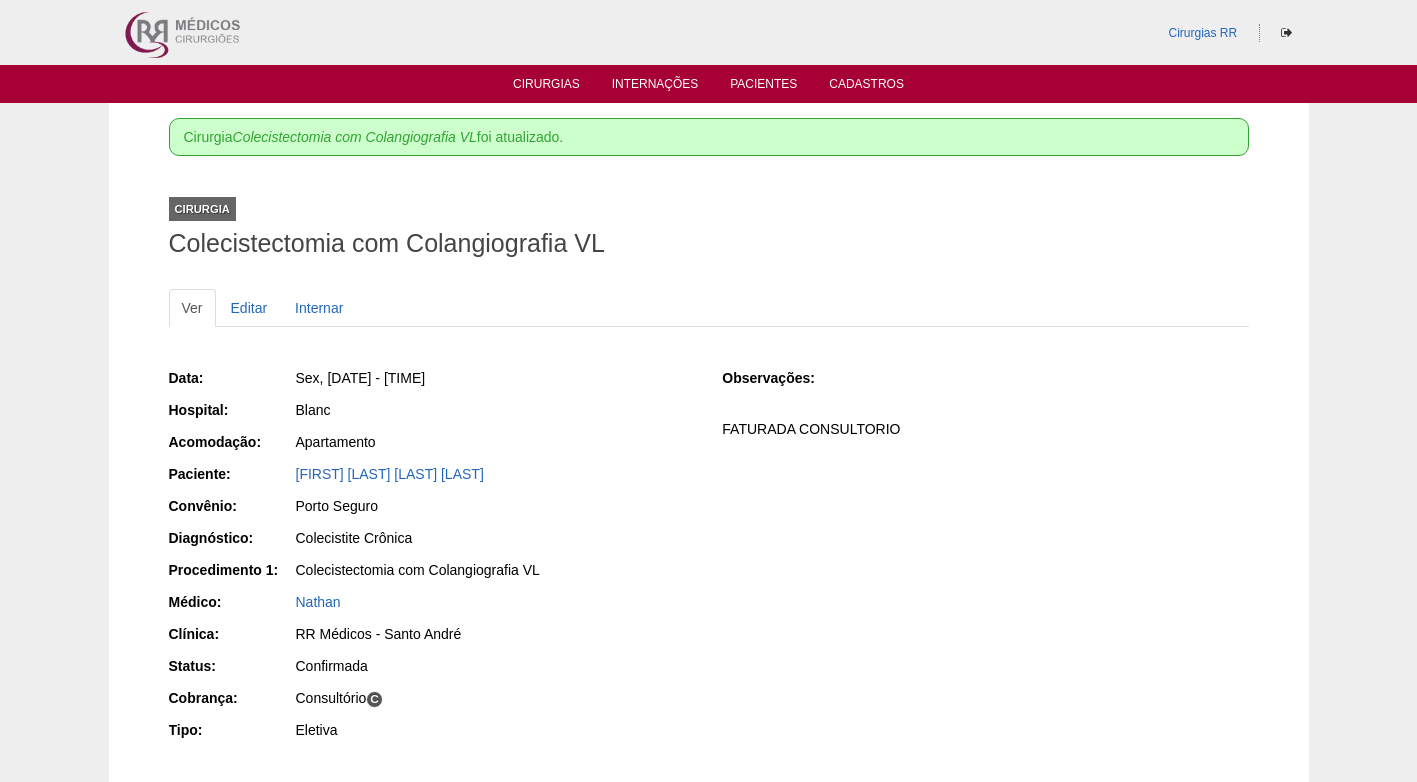 scroll, scrollTop: 0, scrollLeft: 0, axis: both 